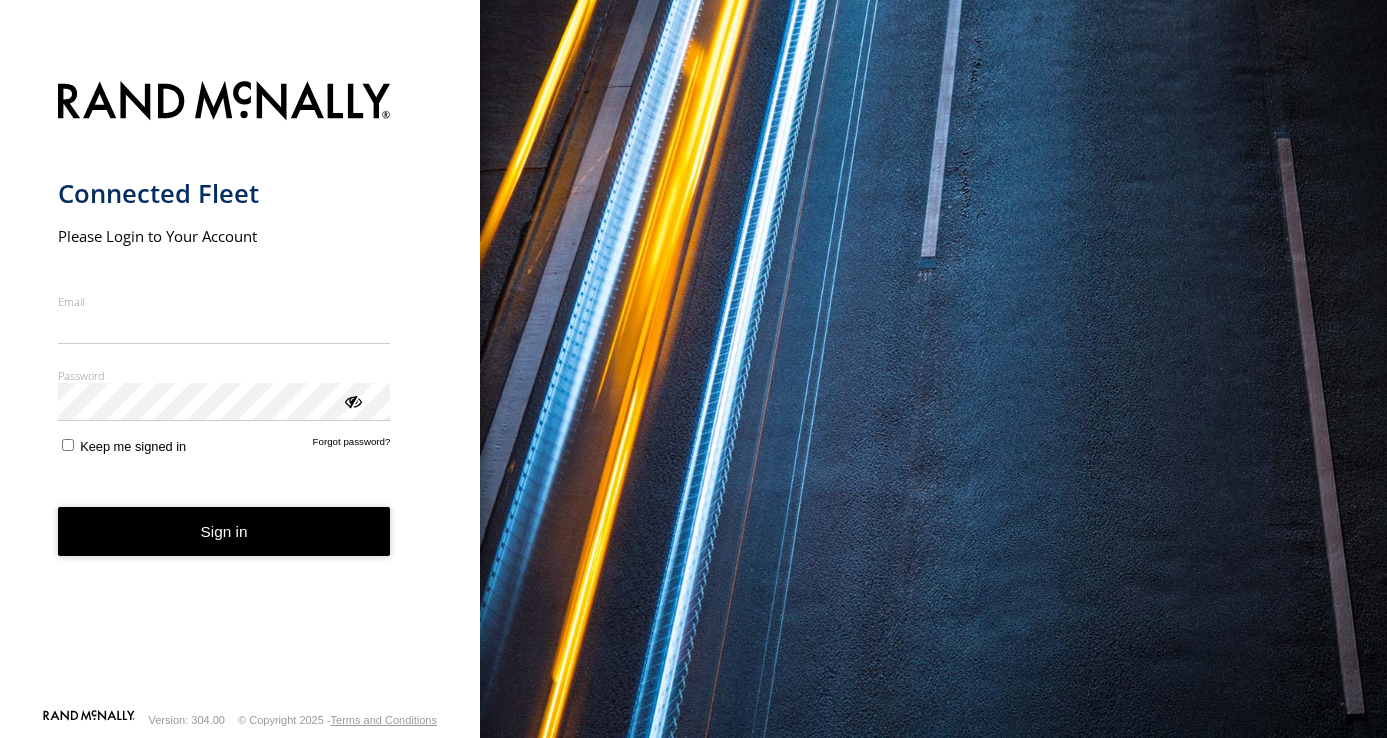 scroll, scrollTop: 0, scrollLeft: 0, axis: both 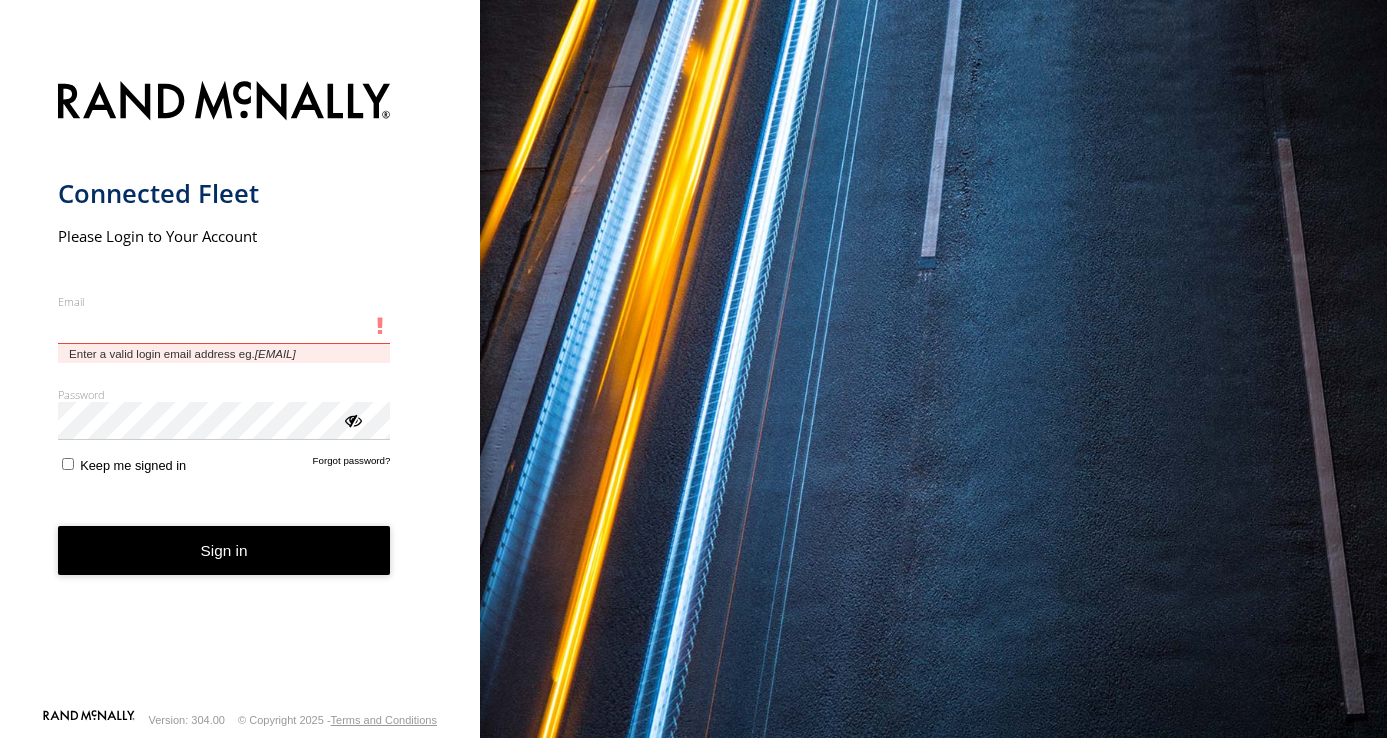 type on "**********" 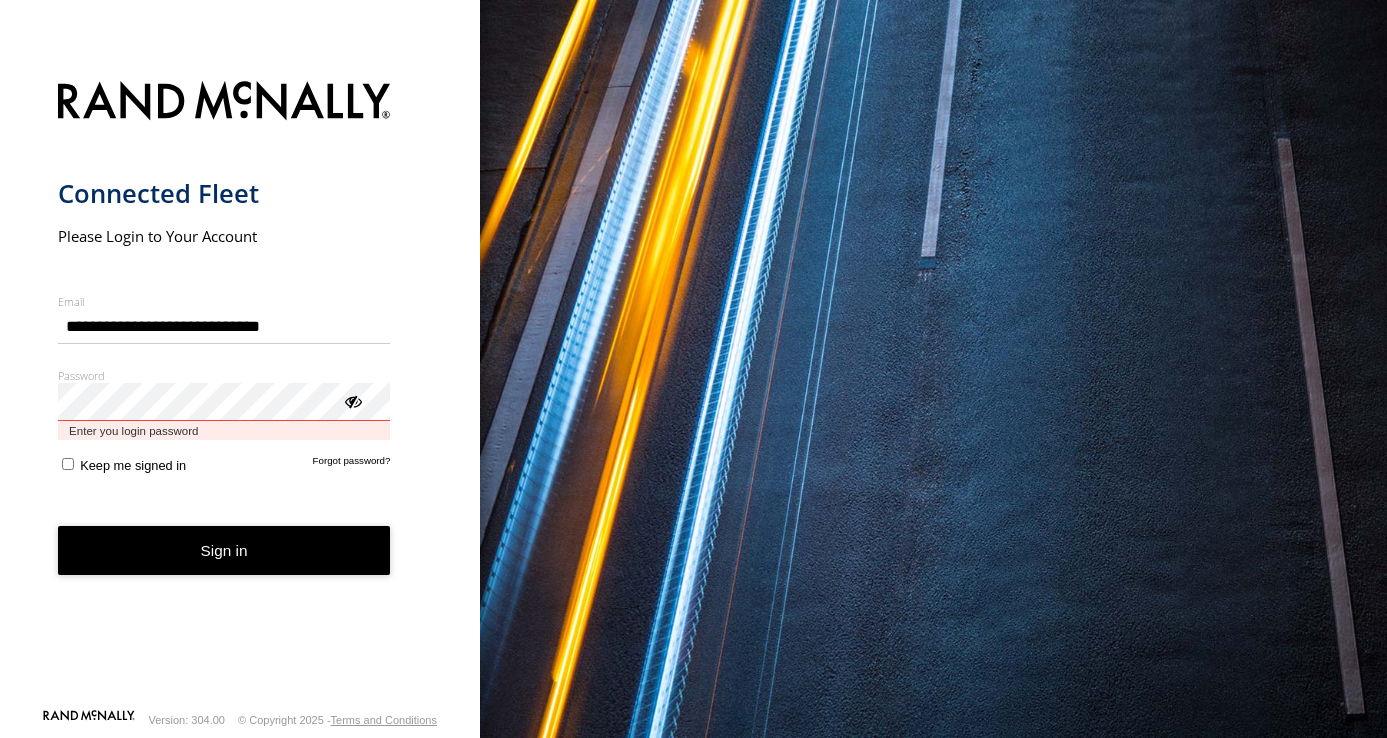 click on "Sign in" at bounding box center [224, 550] 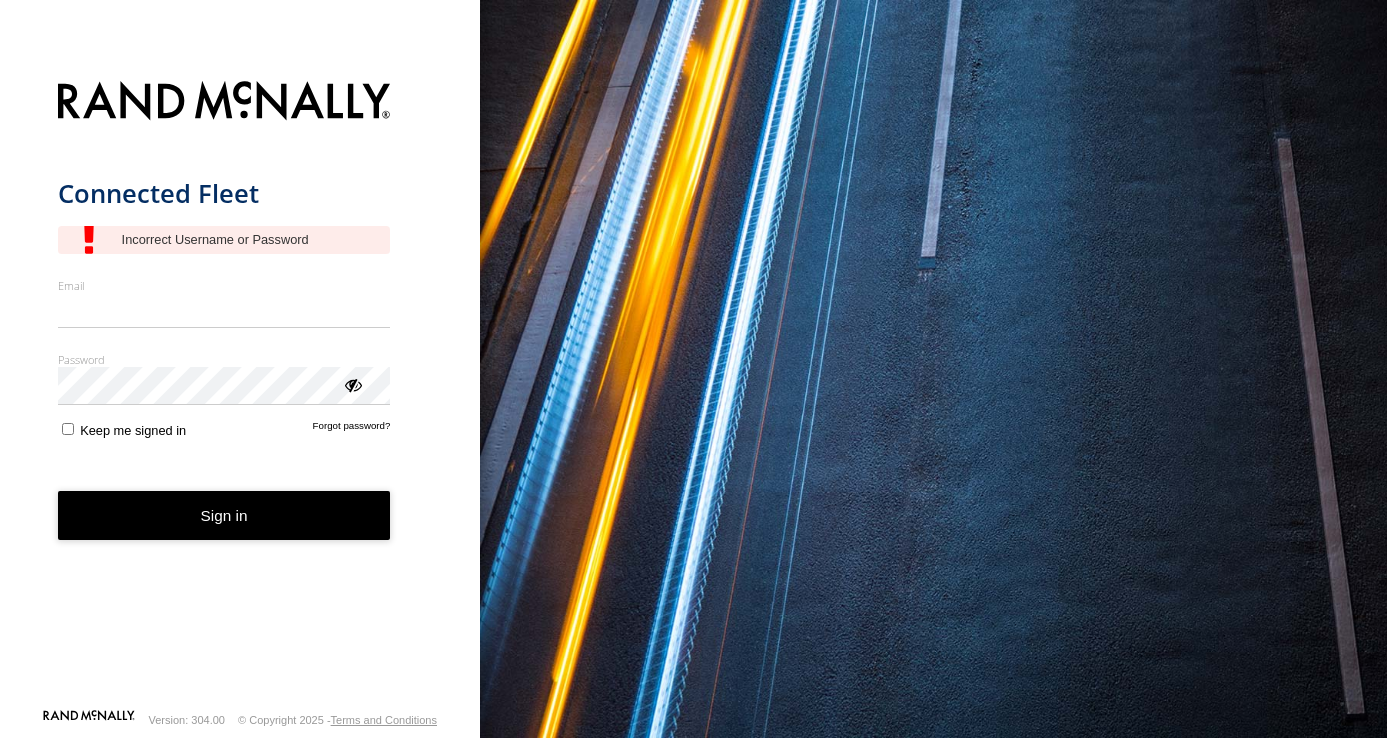 scroll, scrollTop: 0, scrollLeft: 0, axis: both 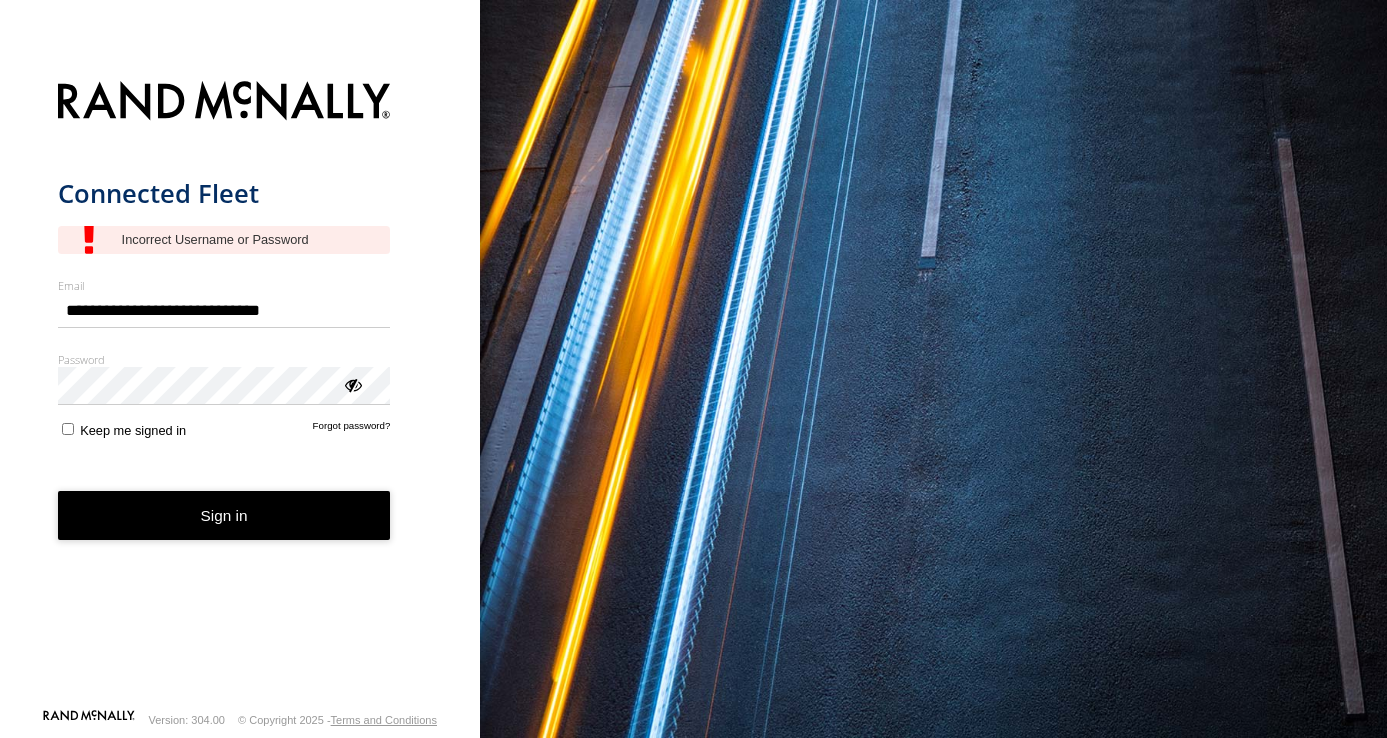 click at bounding box center [352, 384] 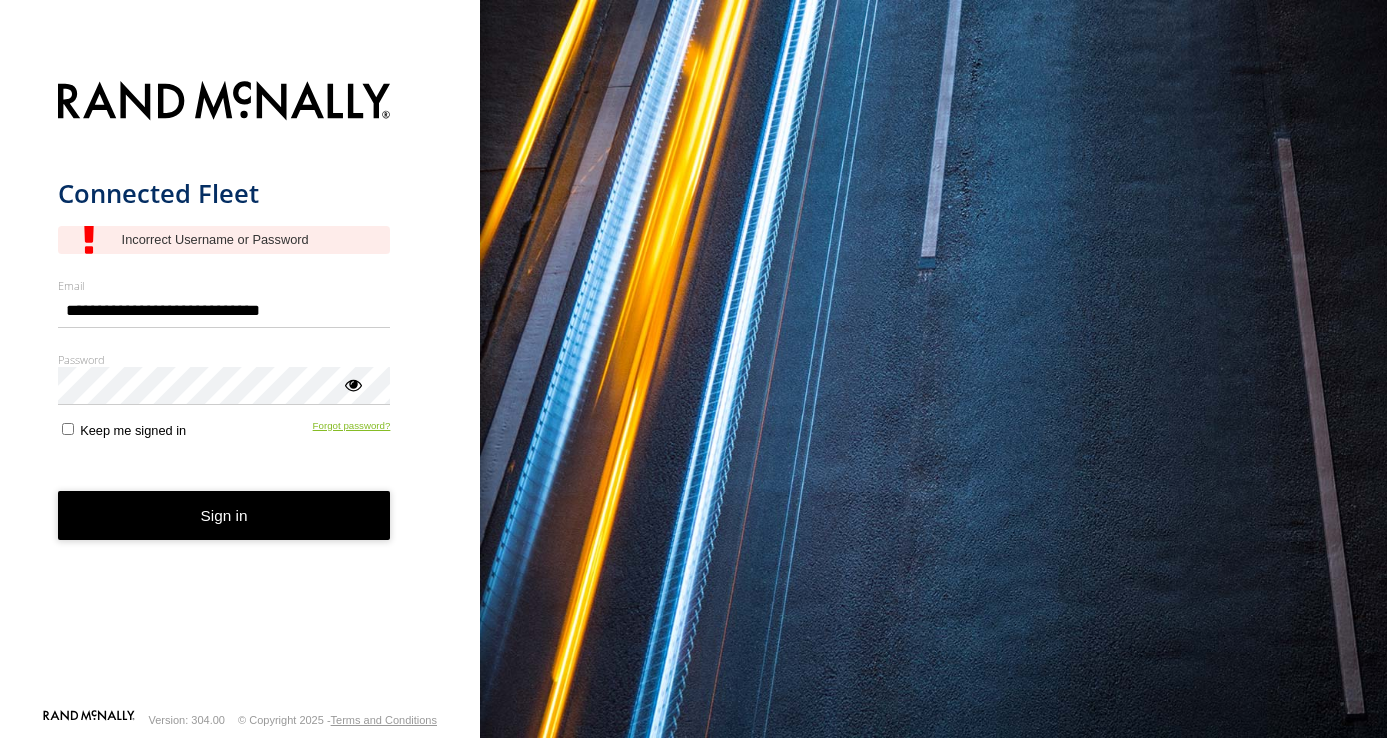 click on "Forgot password?" at bounding box center [352, 429] 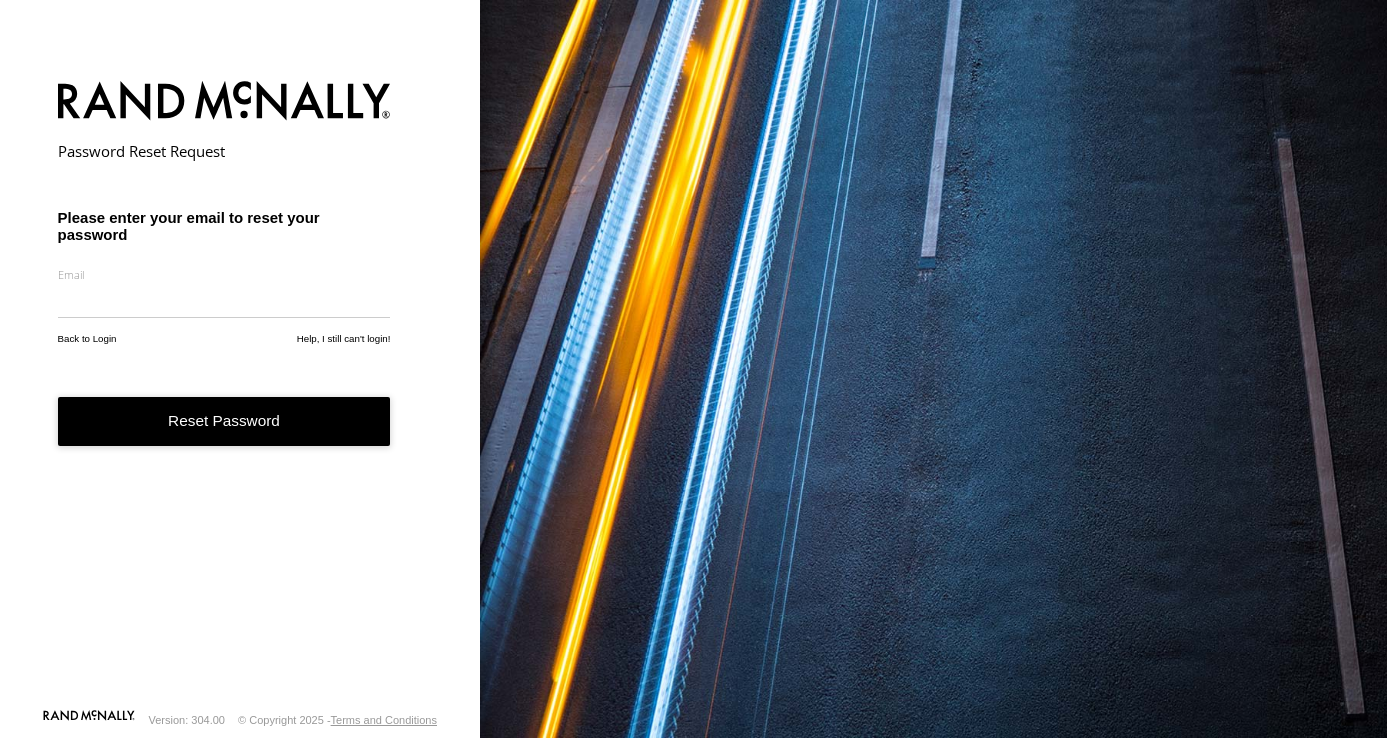 scroll, scrollTop: 0, scrollLeft: 0, axis: both 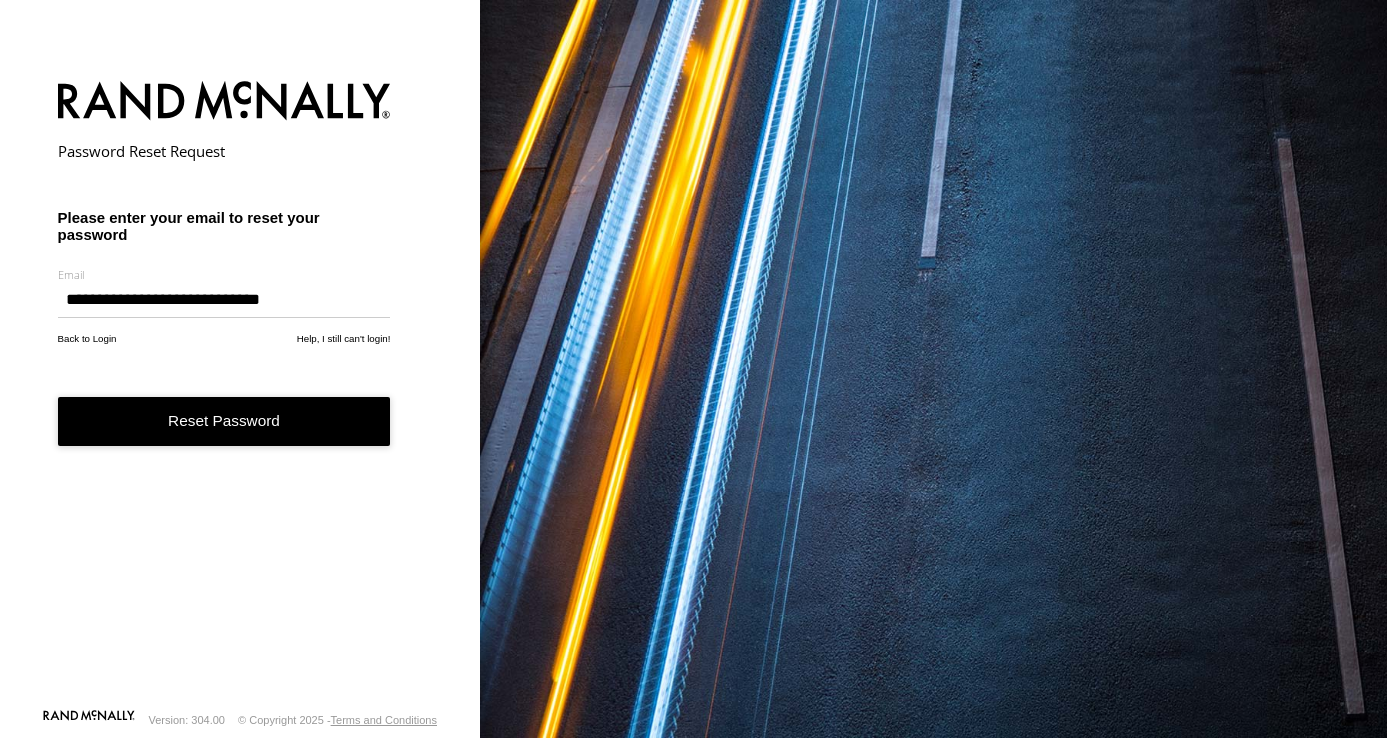 type on "**********" 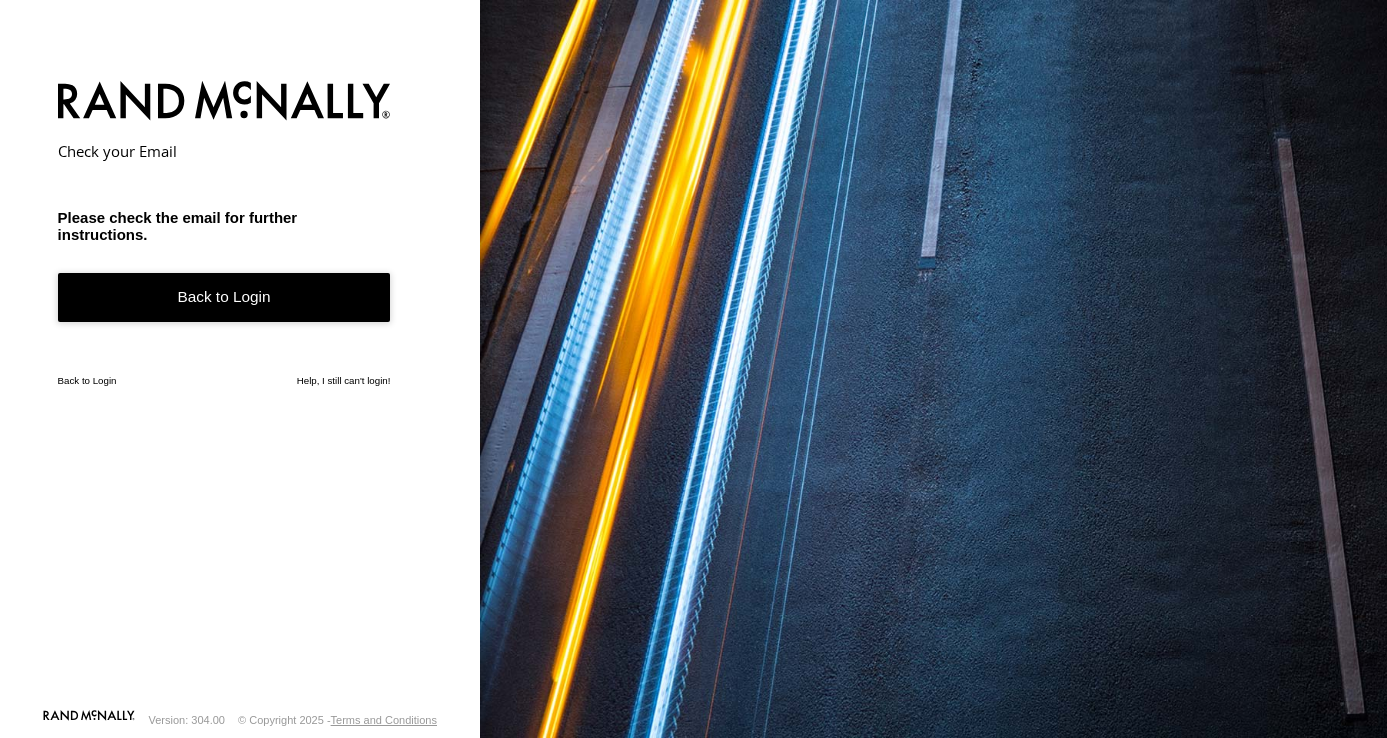 scroll, scrollTop: 0, scrollLeft: 0, axis: both 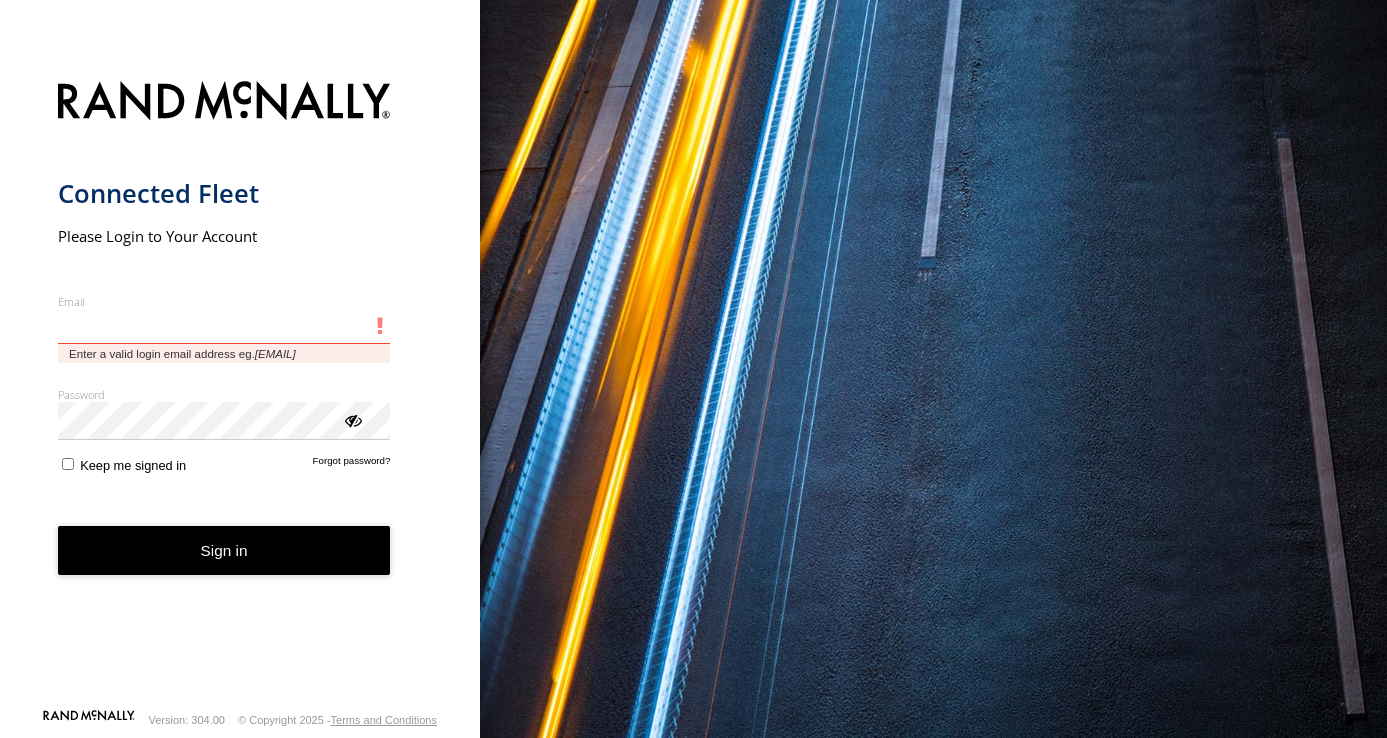 type on "**********" 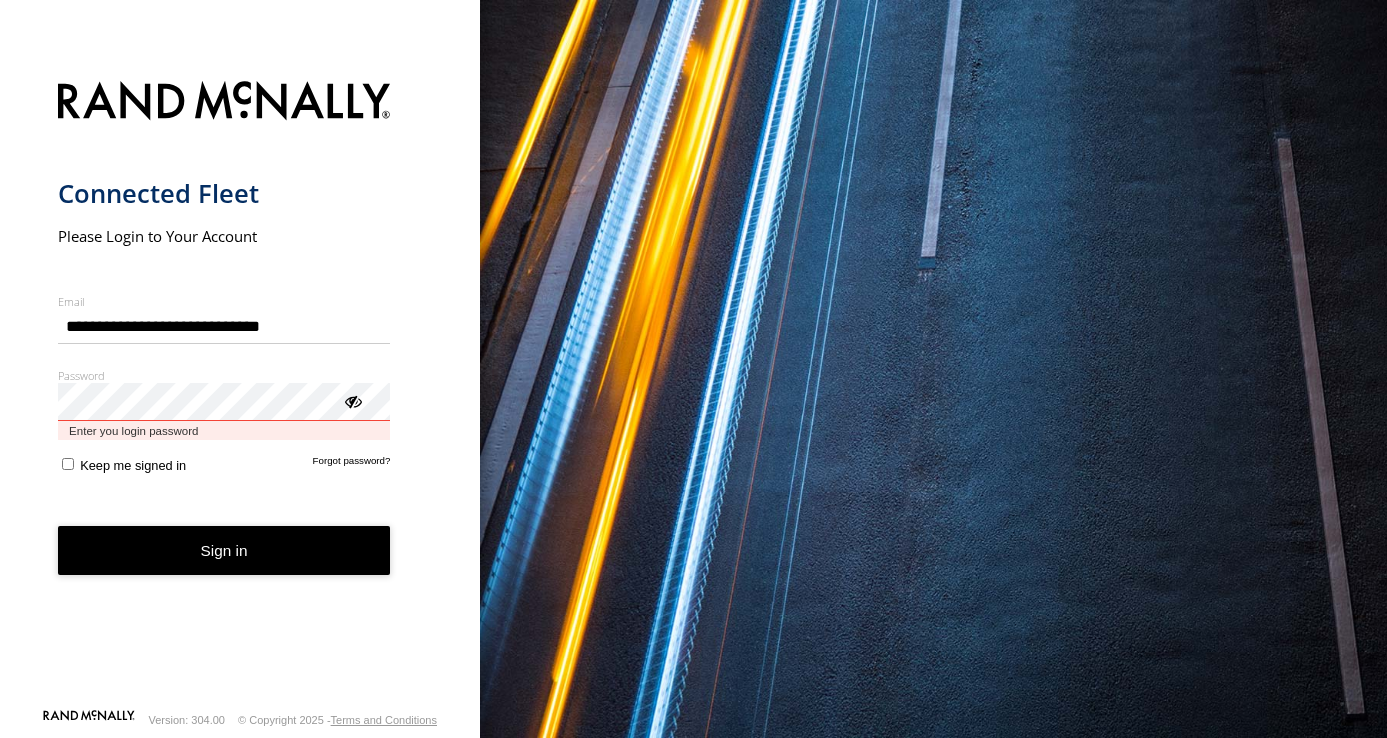 click on "Sign in" at bounding box center [224, 550] 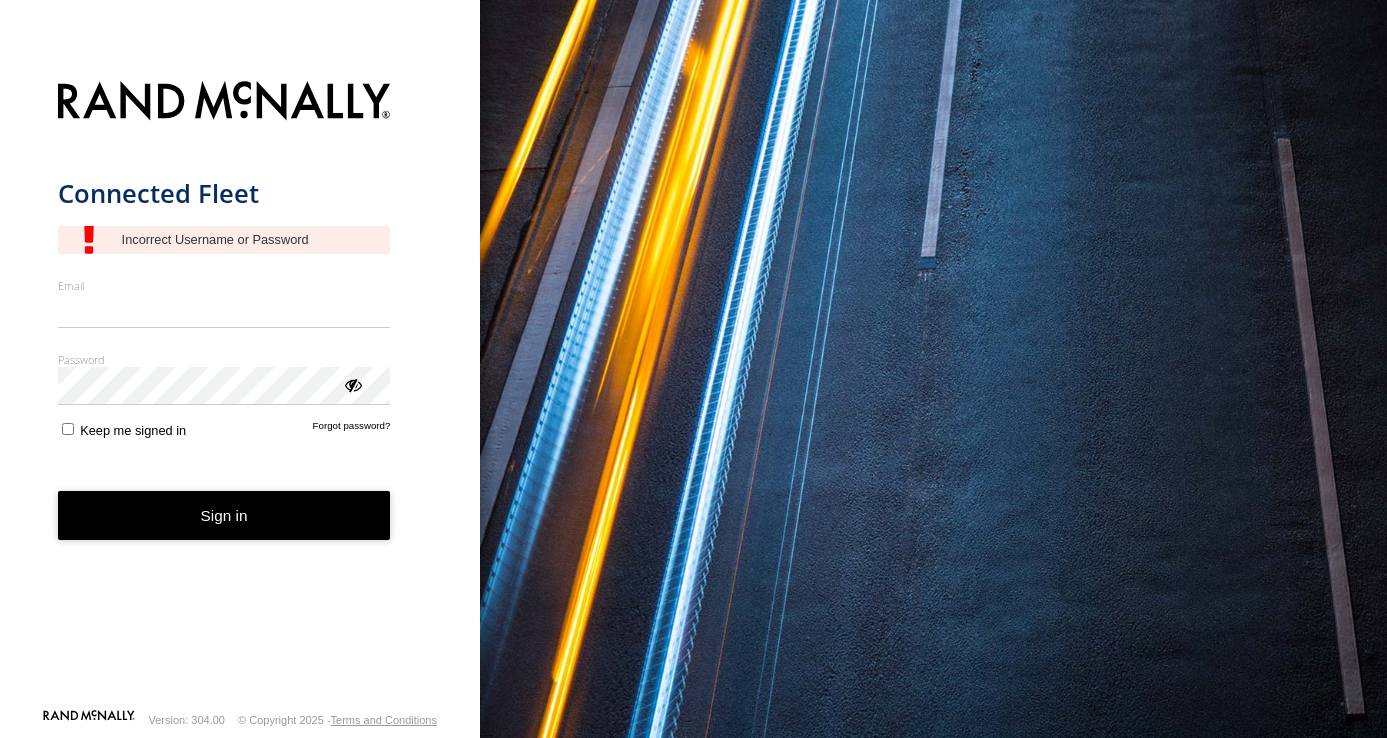 scroll, scrollTop: 0, scrollLeft: 0, axis: both 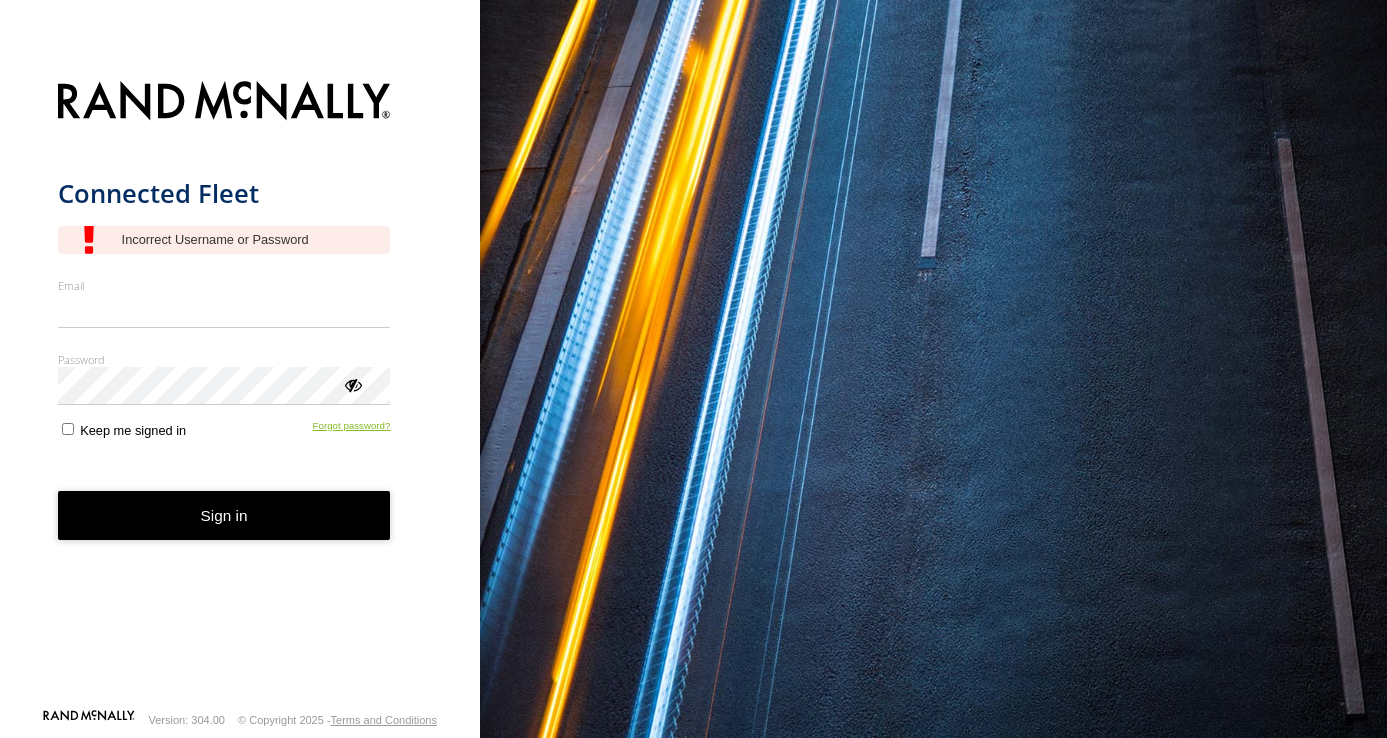 click on "Connected Fleet
Email
Enter a valid login email address eg.  me@email.com
Password
Enter you login password
Keep me signed in
Forgot password?
Sign in" at bounding box center [240, 388] 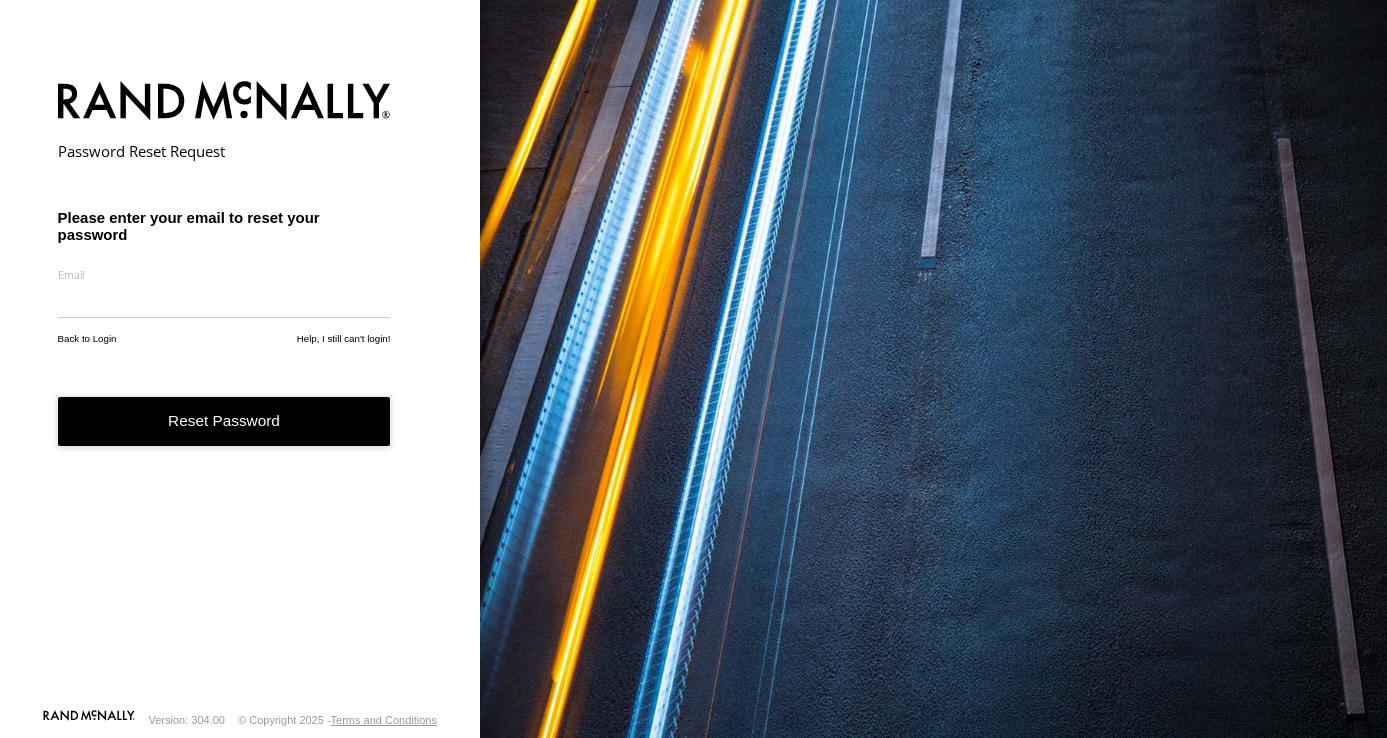 scroll, scrollTop: 0, scrollLeft: 0, axis: both 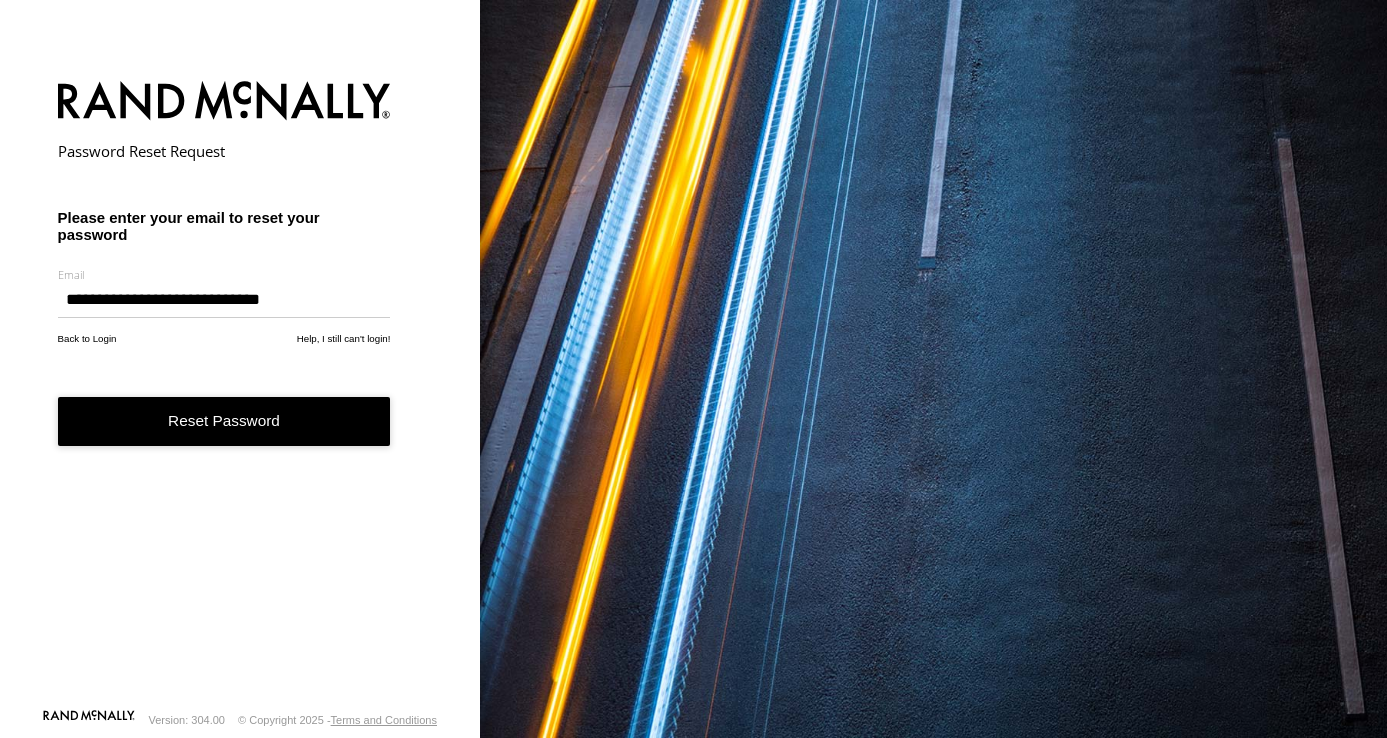 type on "**********" 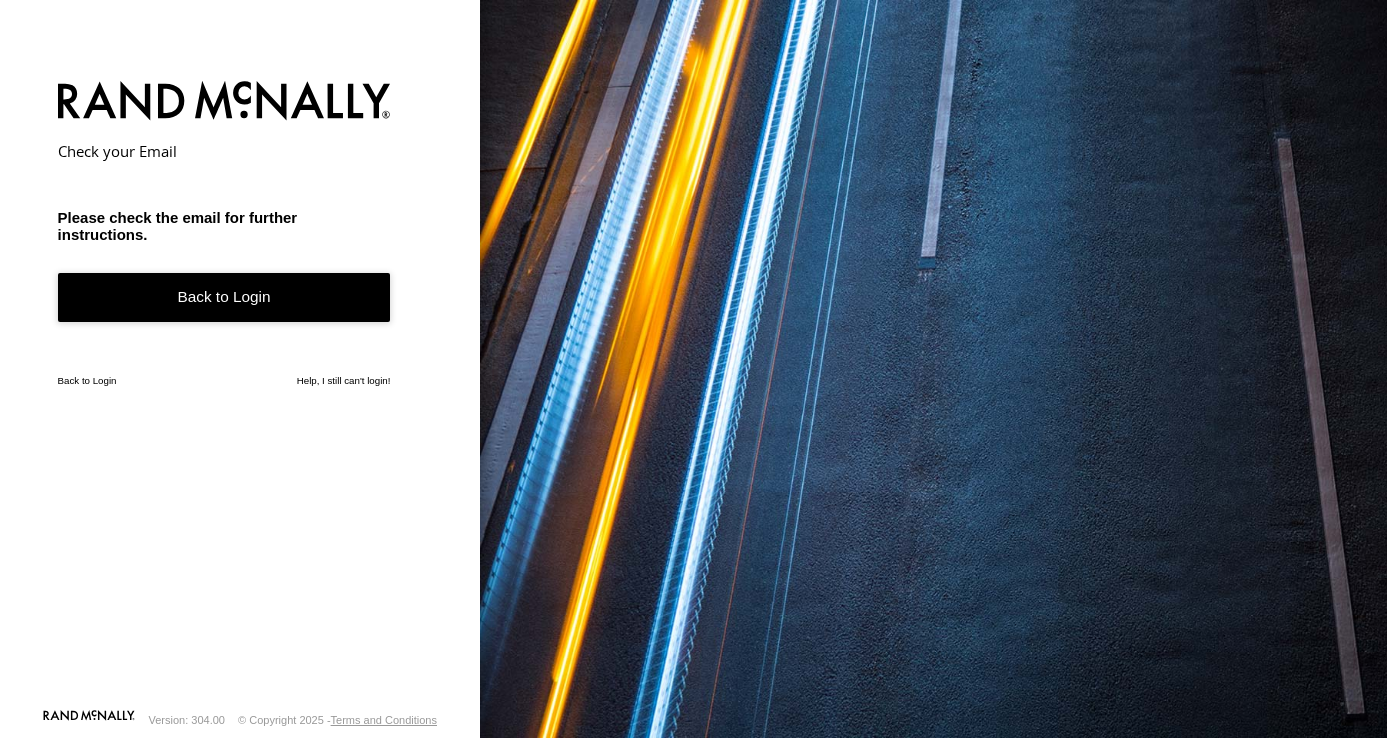 scroll, scrollTop: 0, scrollLeft: 0, axis: both 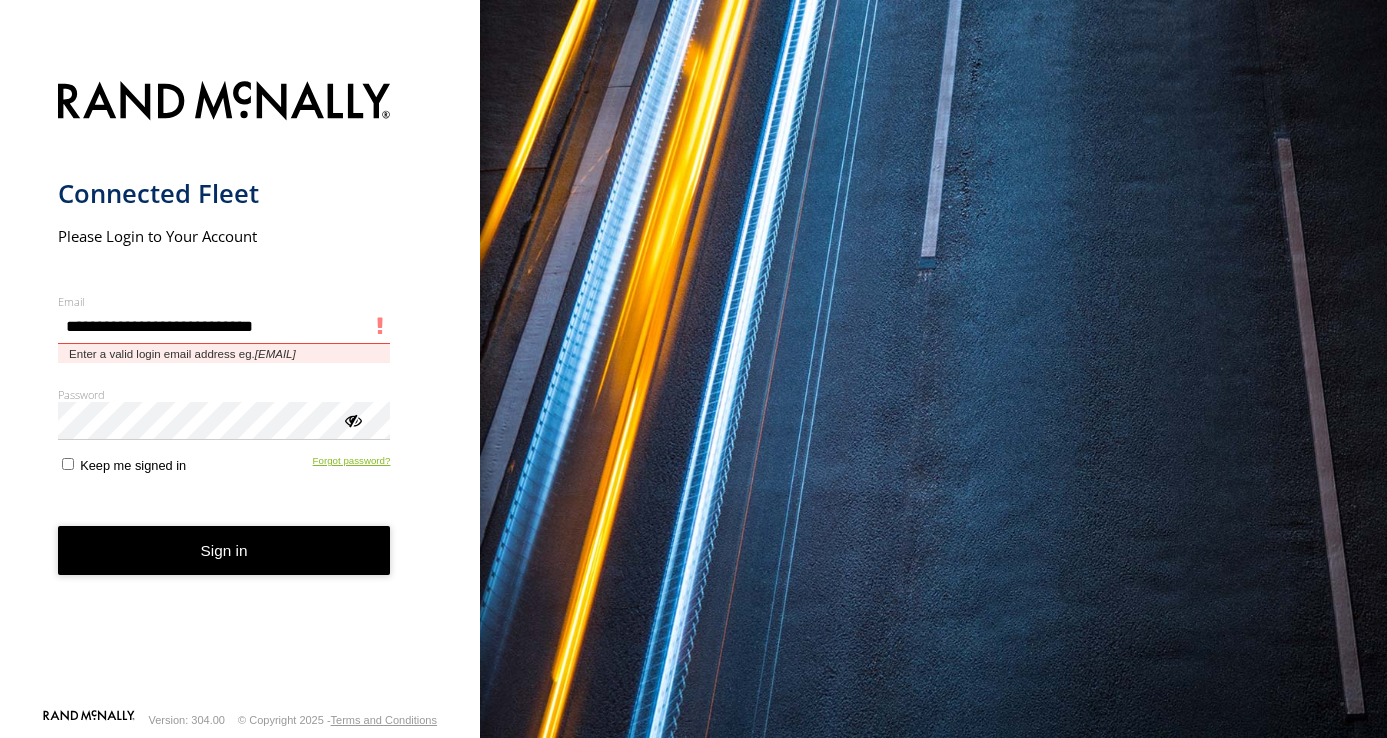 type on "**********" 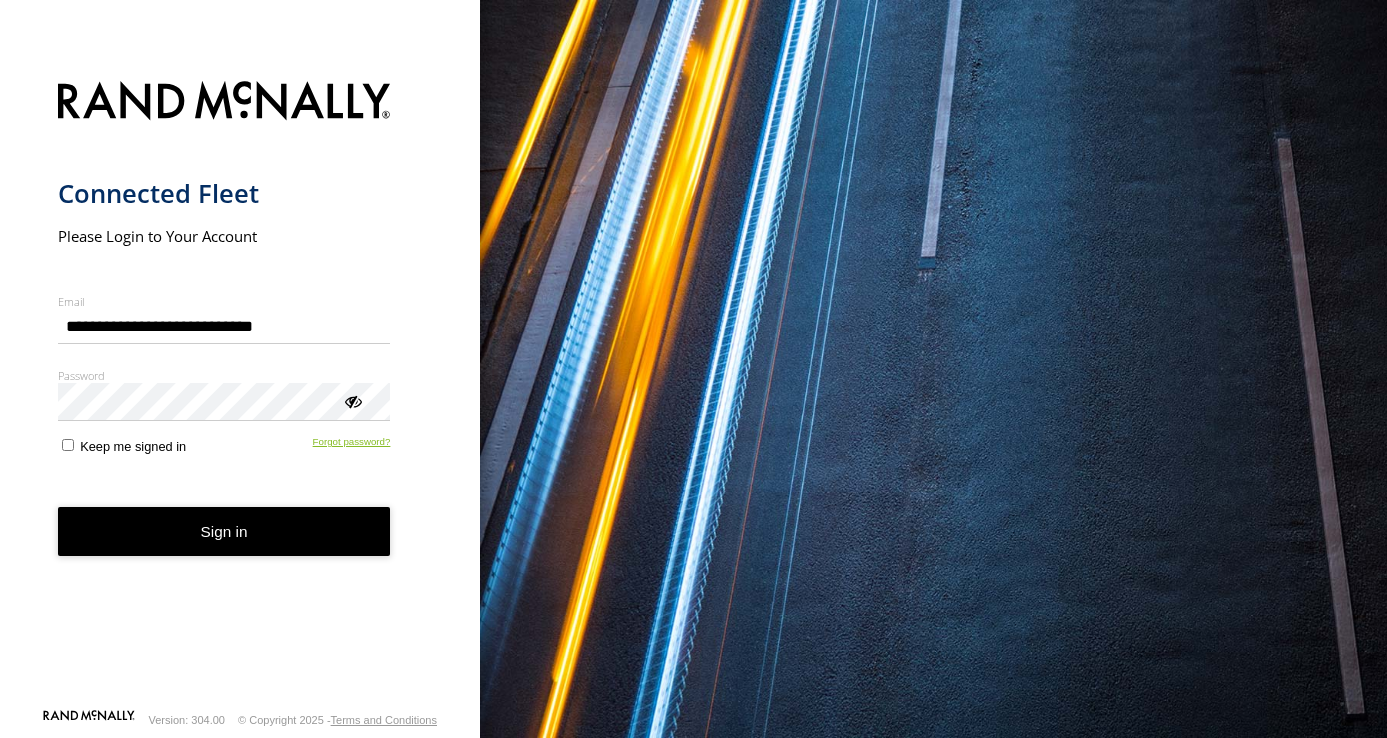 click on "Forgot password?" at bounding box center (352, 445) 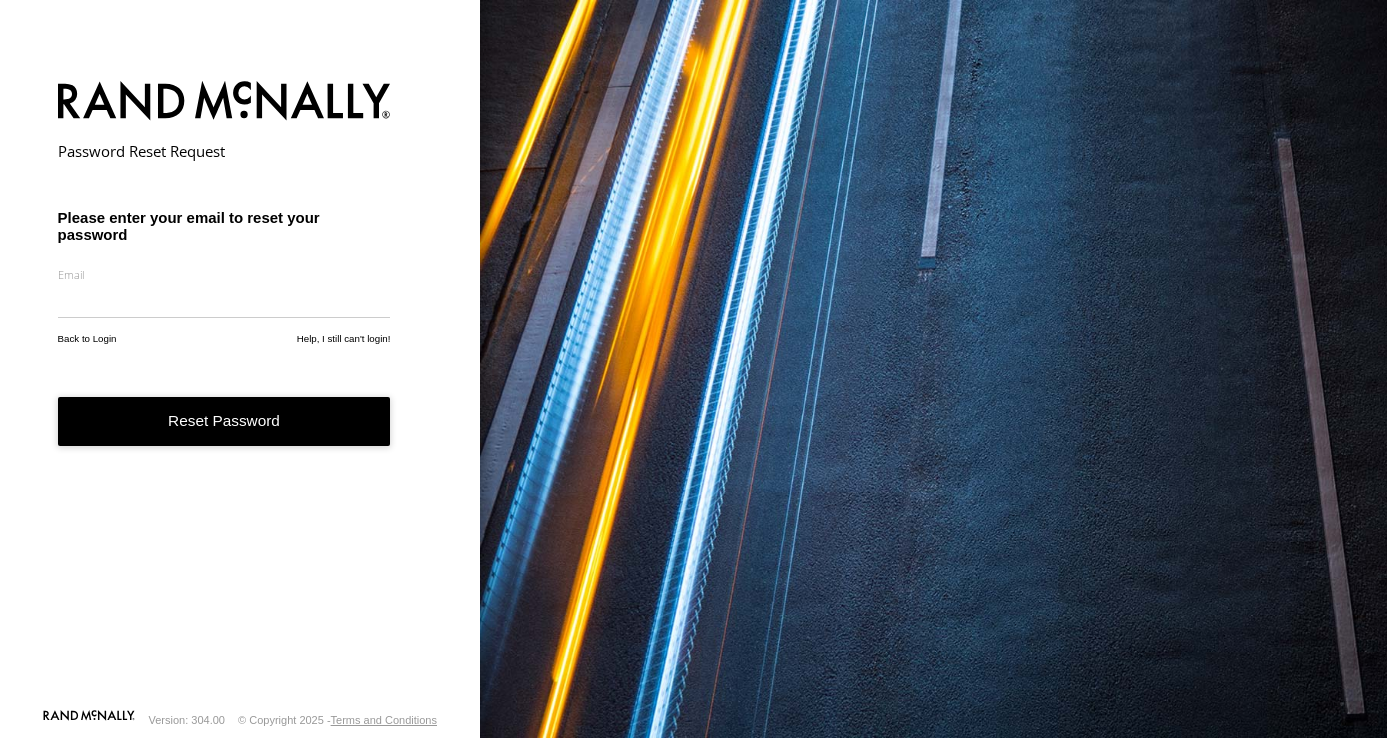 scroll, scrollTop: 0, scrollLeft: 0, axis: both 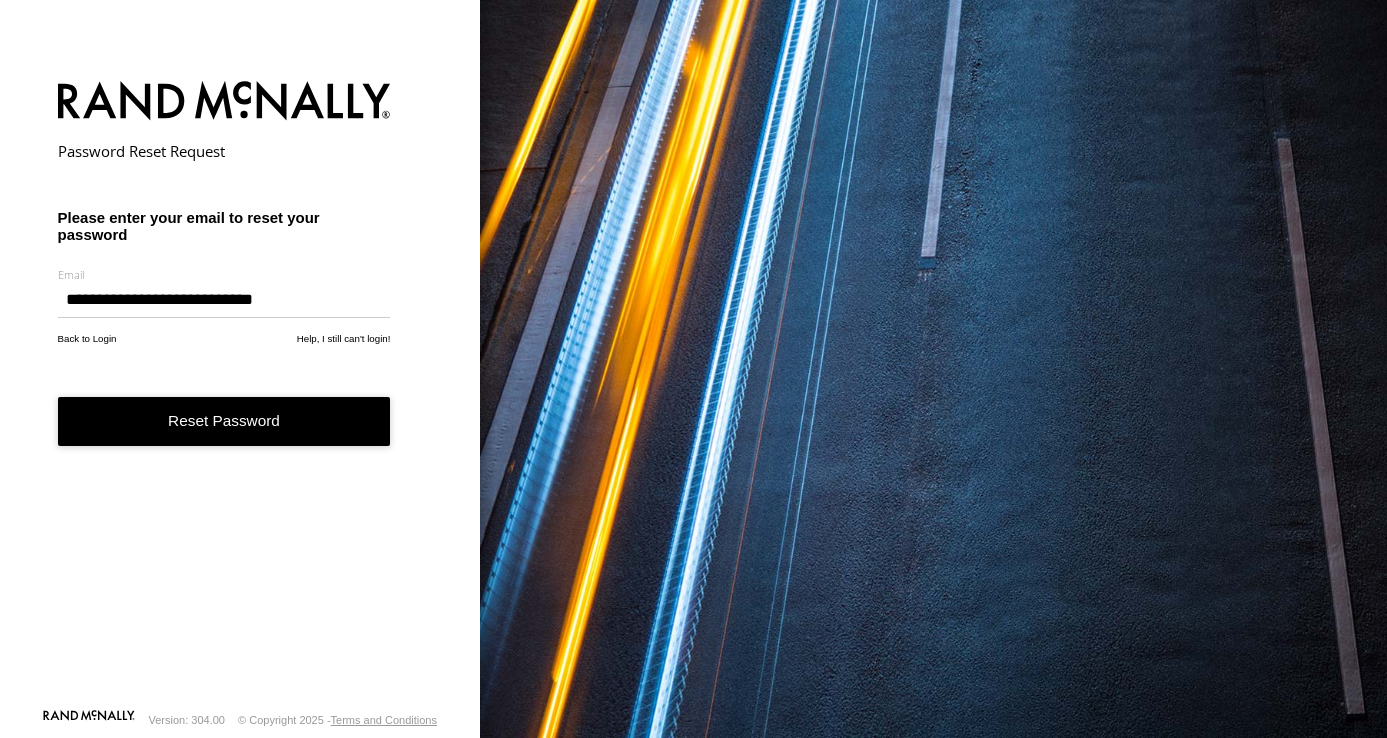 type on "**********" 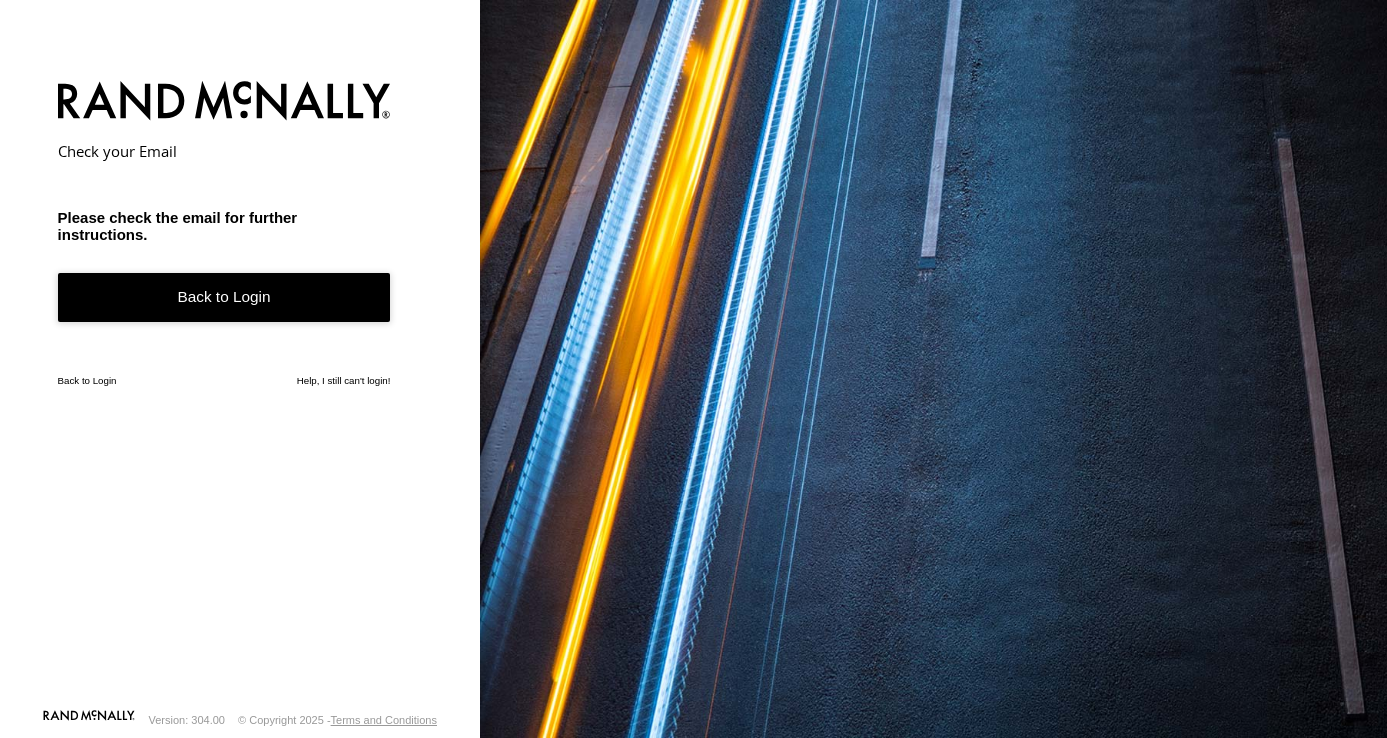 scroll, scrollTop: 0, scrollLeft: 0, axis: both 